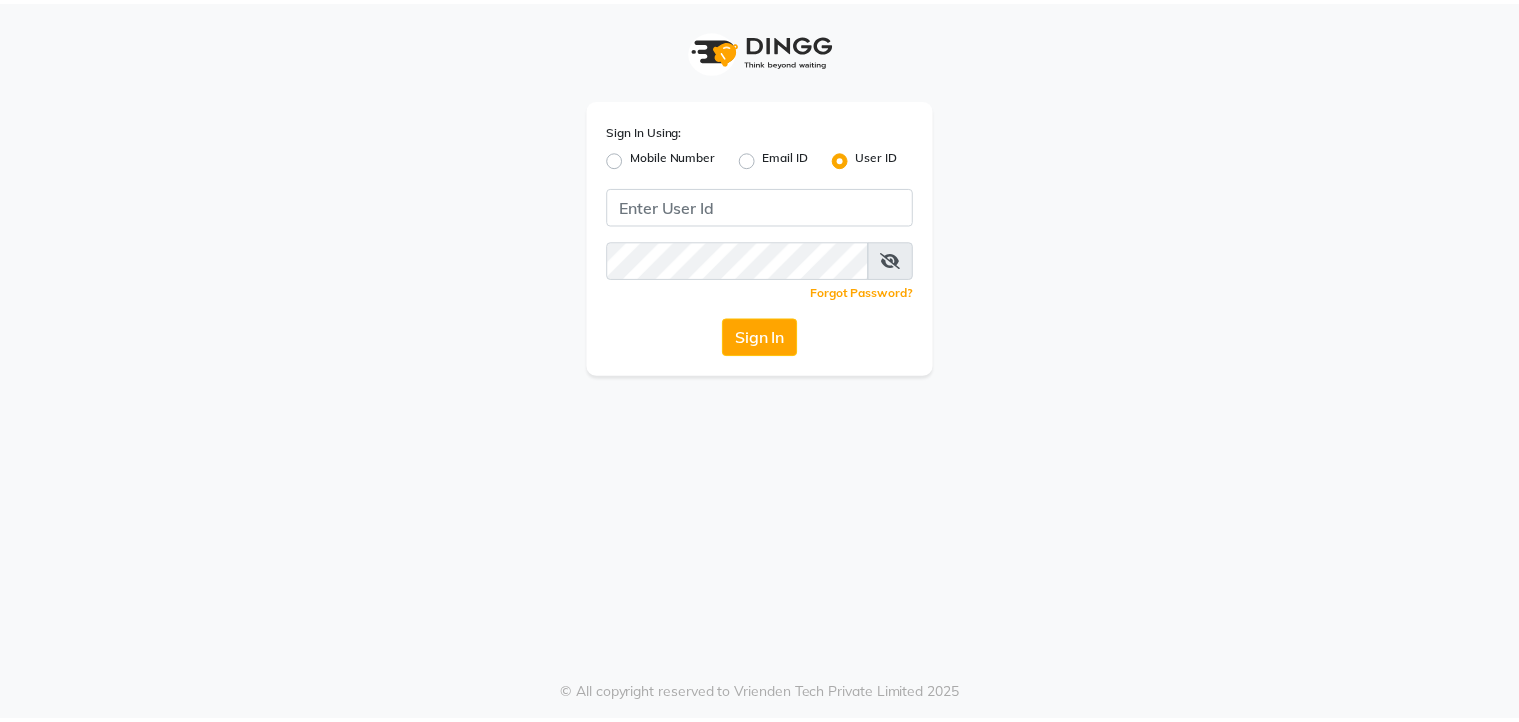 scroll, scrollTop: 0, scrollLeft: 0, axis: both 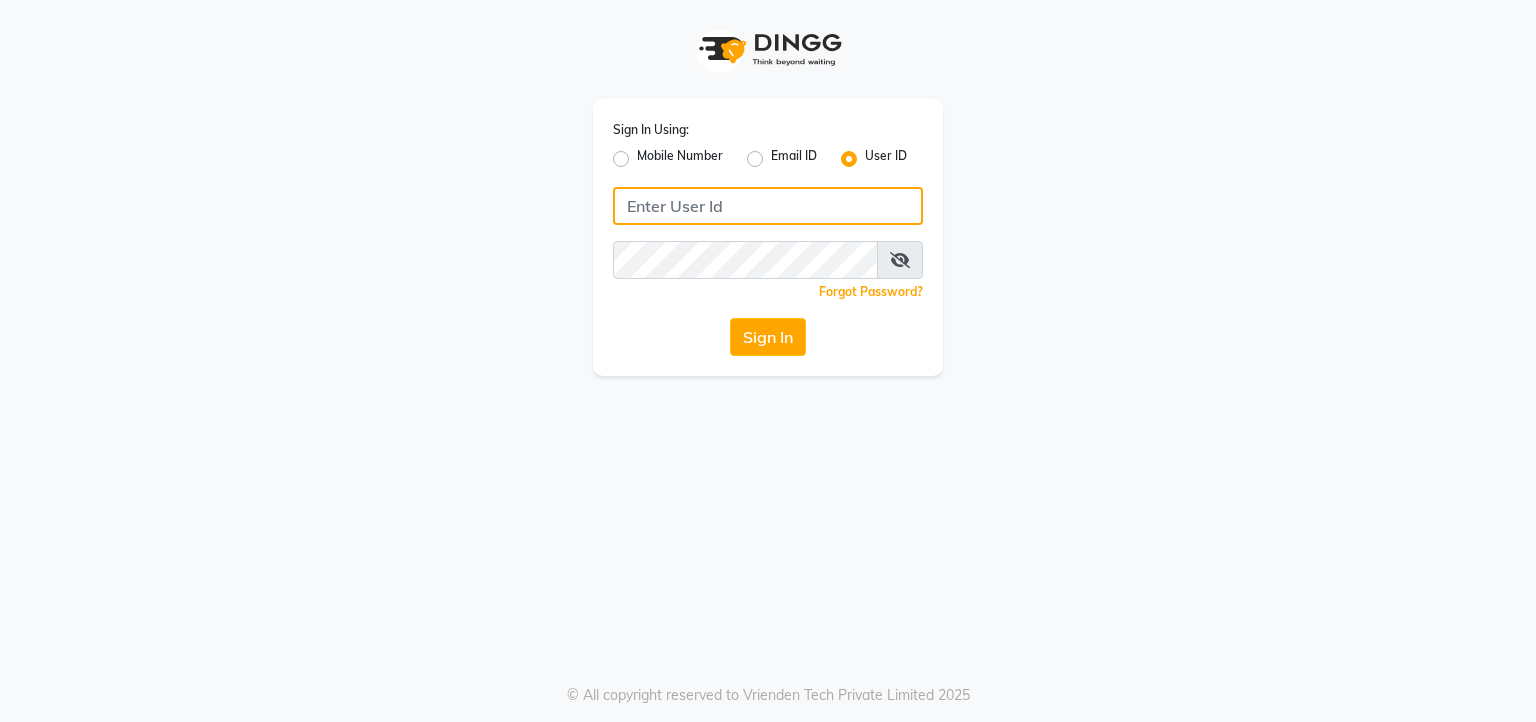 click 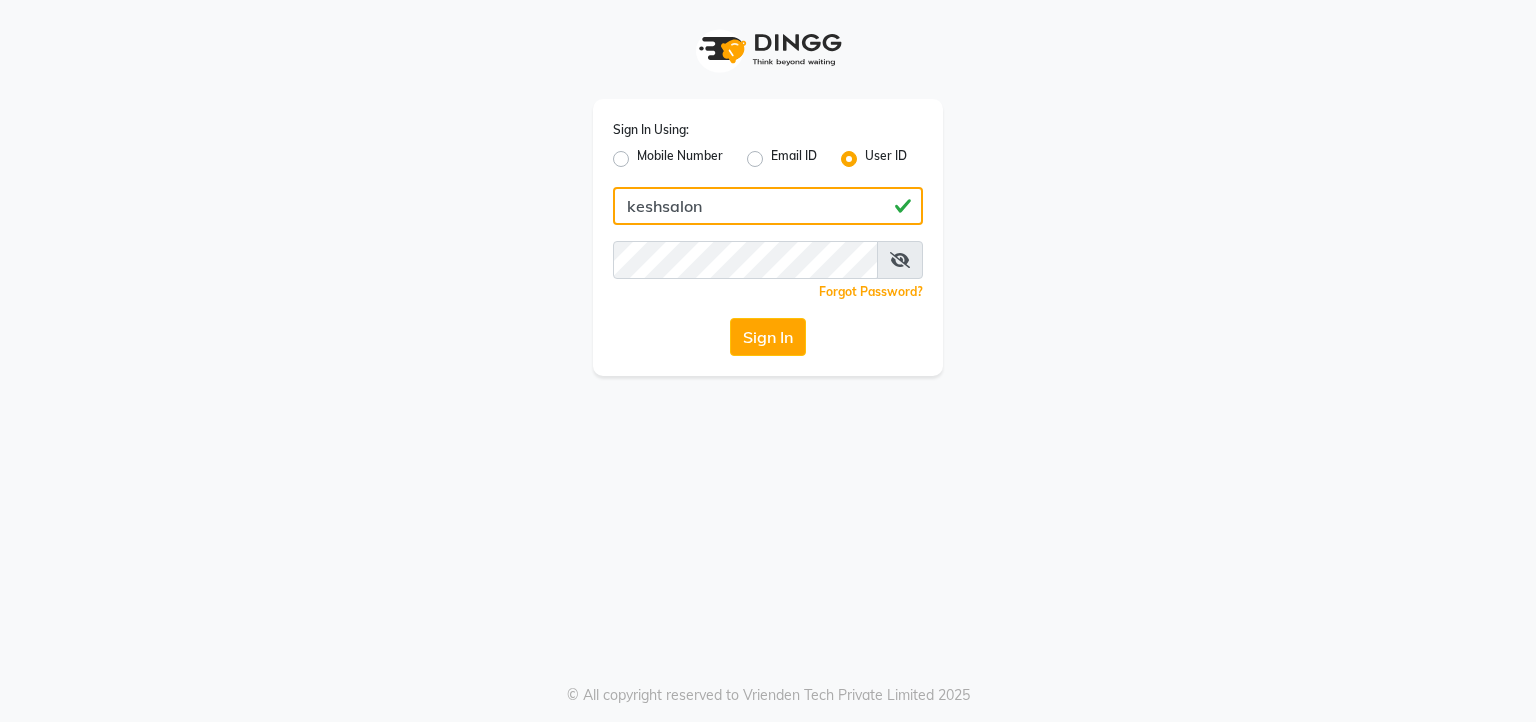 type on "keshsalon" 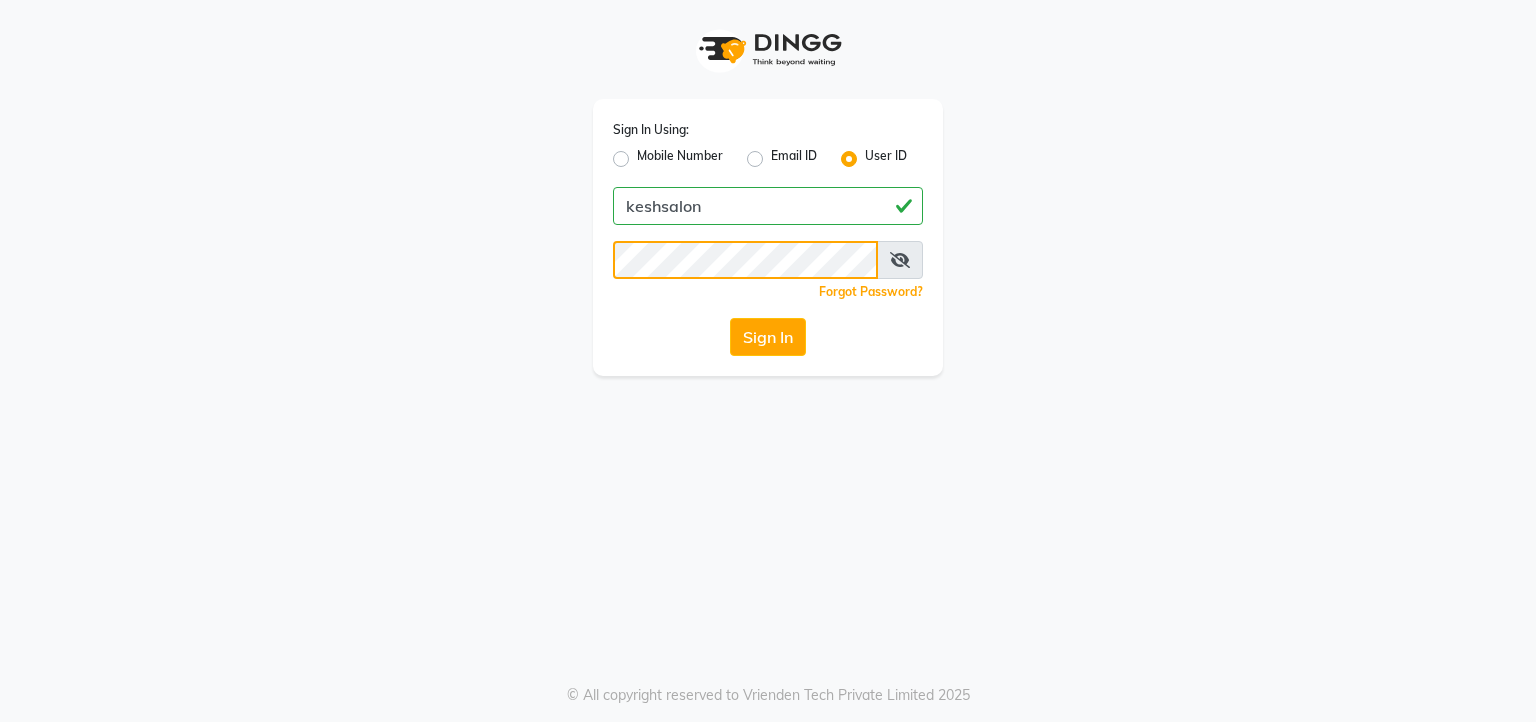 click on "Sign In" 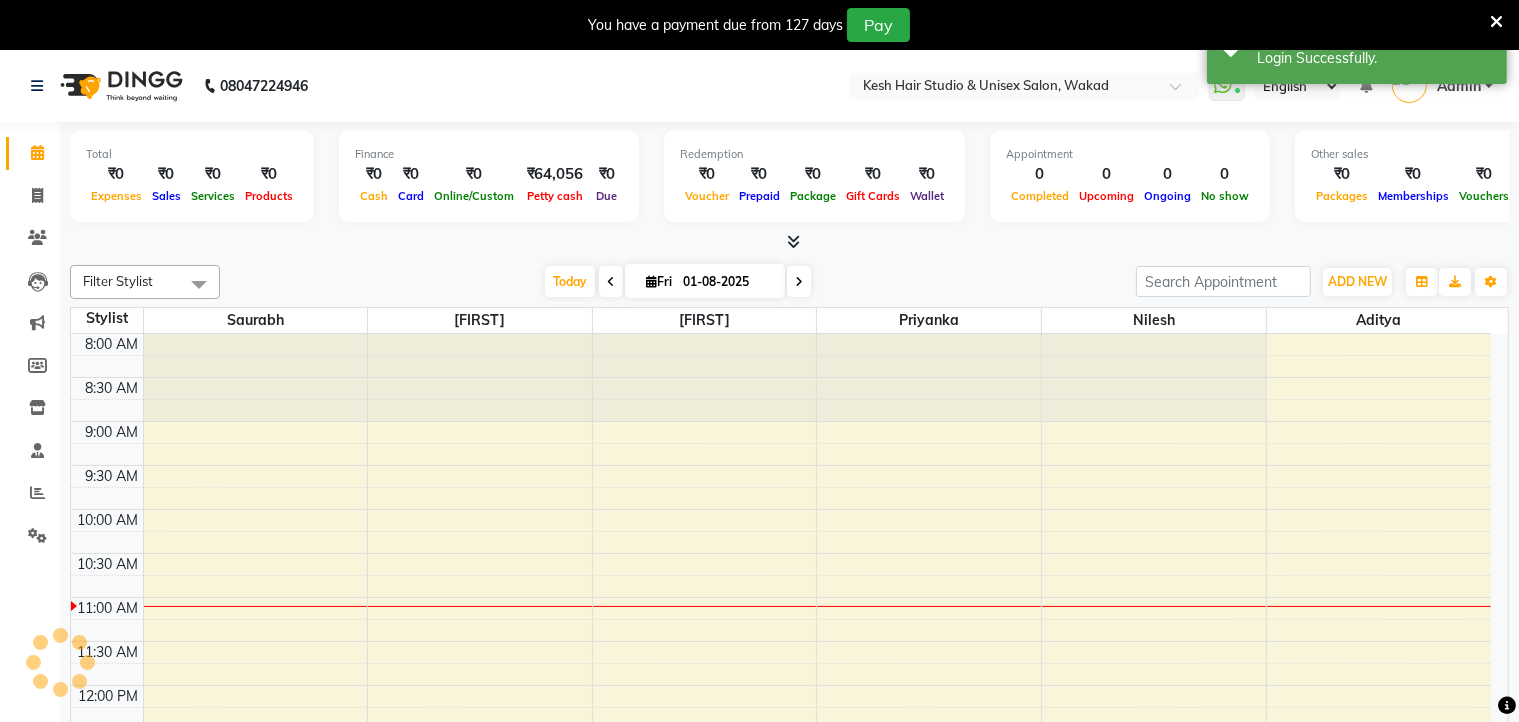 select on "en" 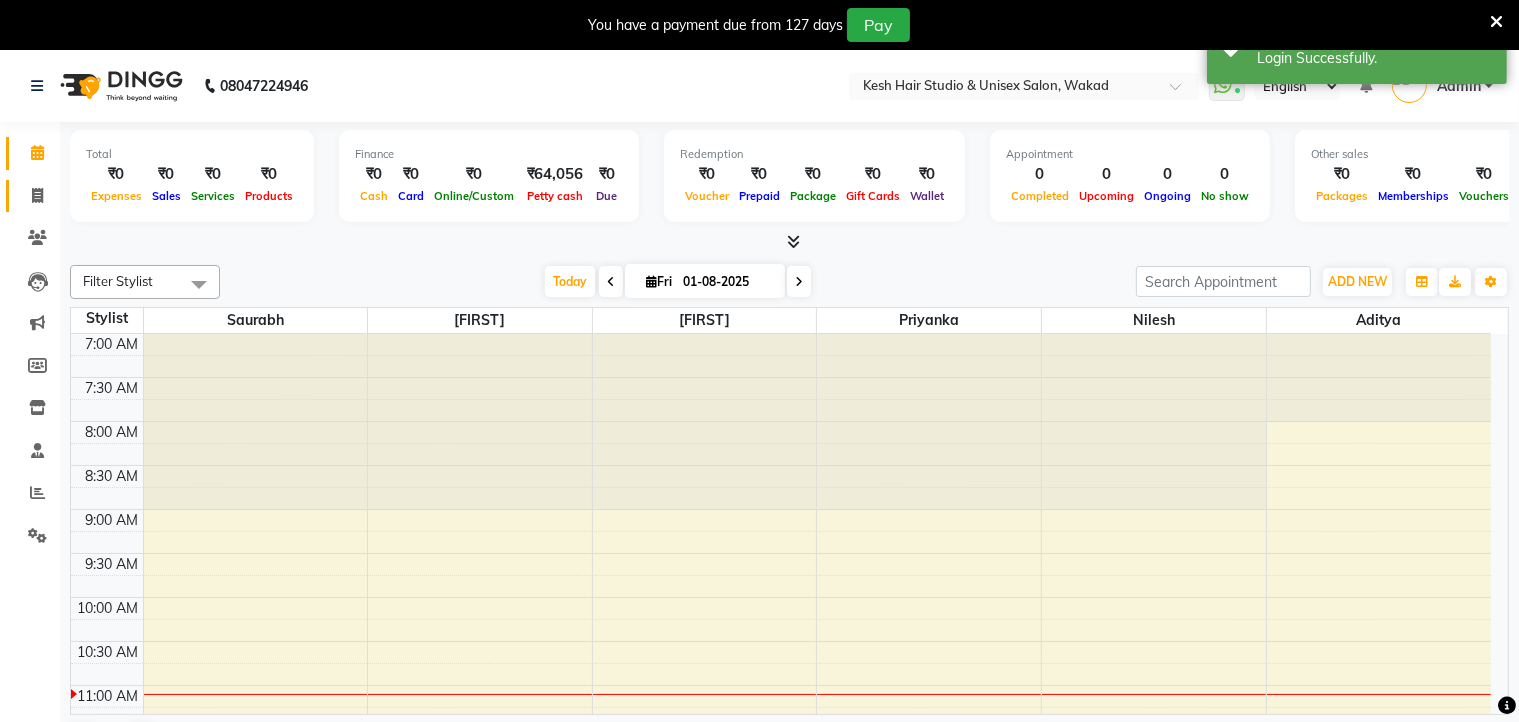 scroll, scrollTop: 0, scrollLeft: 0, axis: both 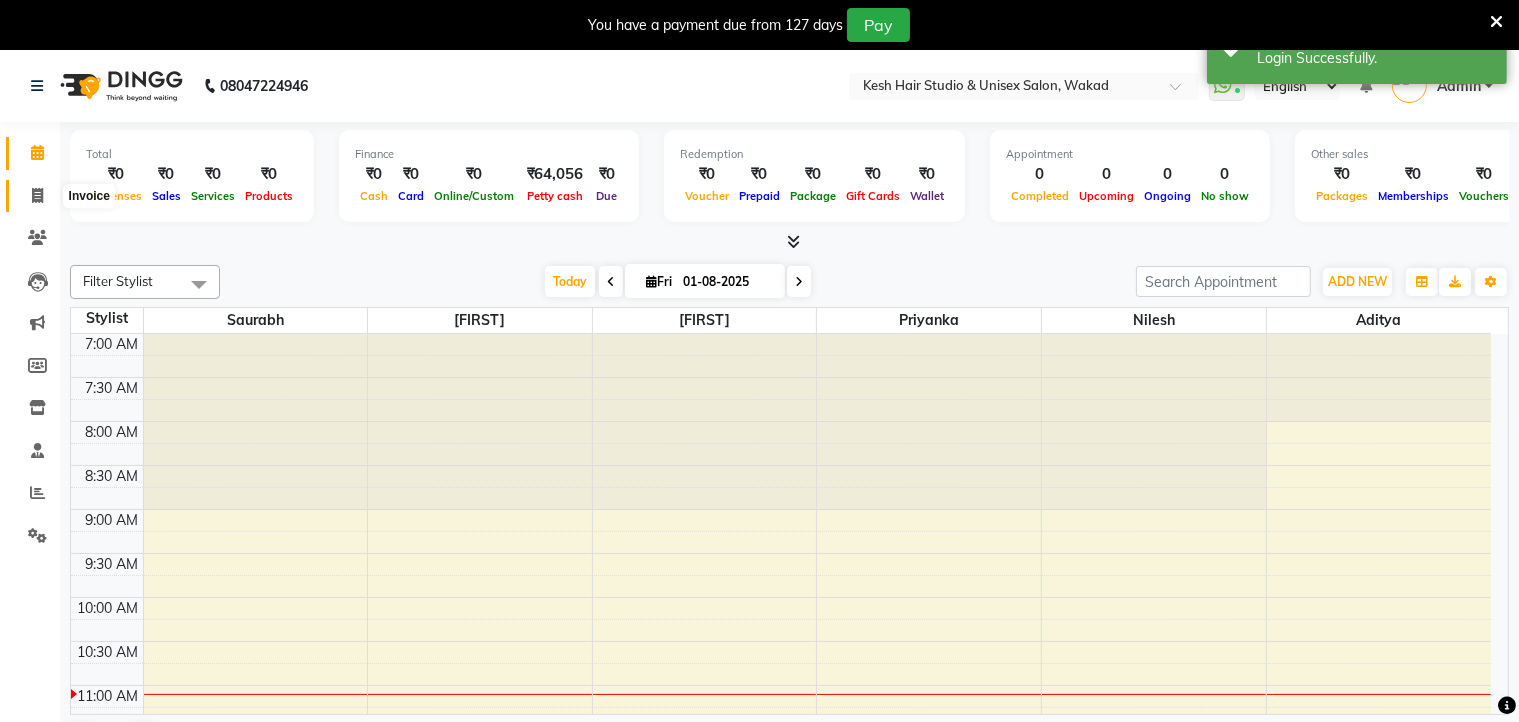 click 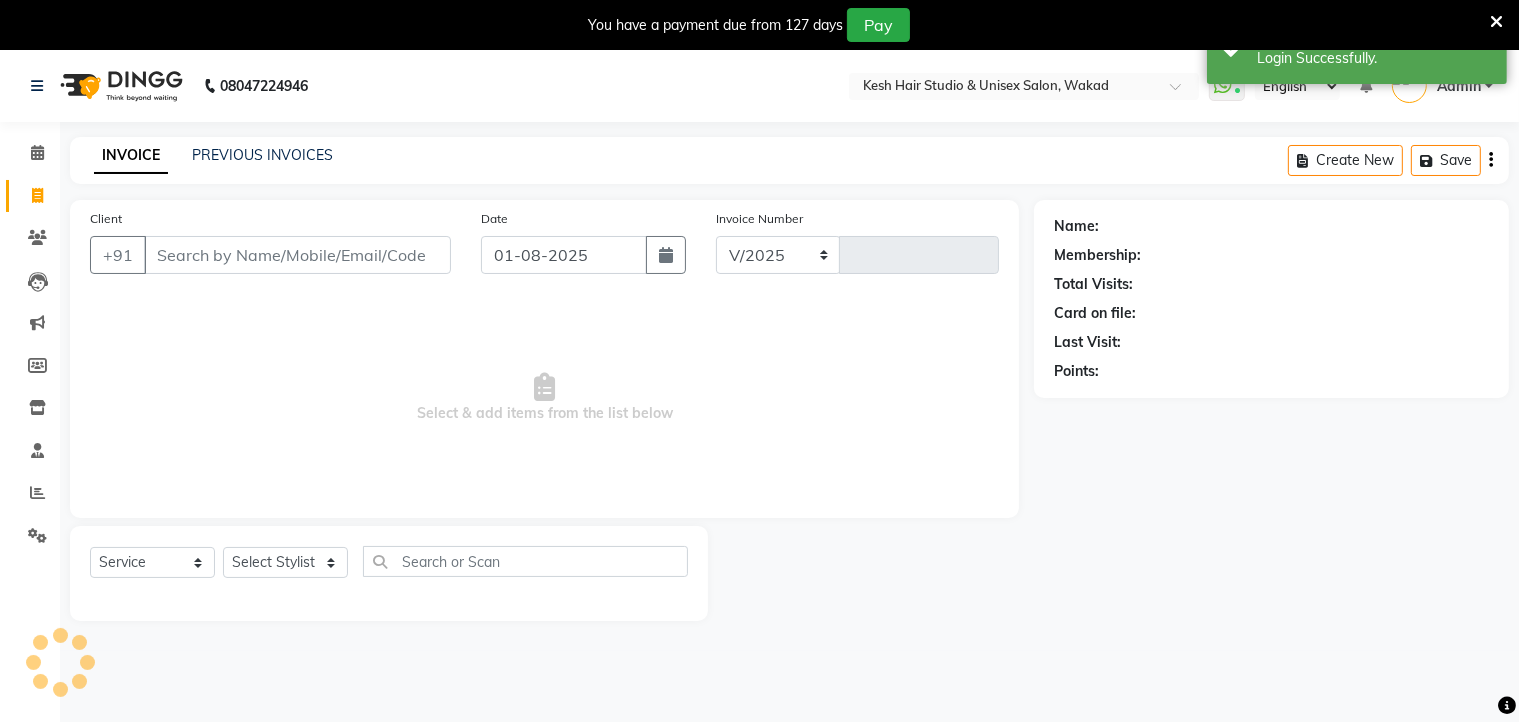 select on "5431" 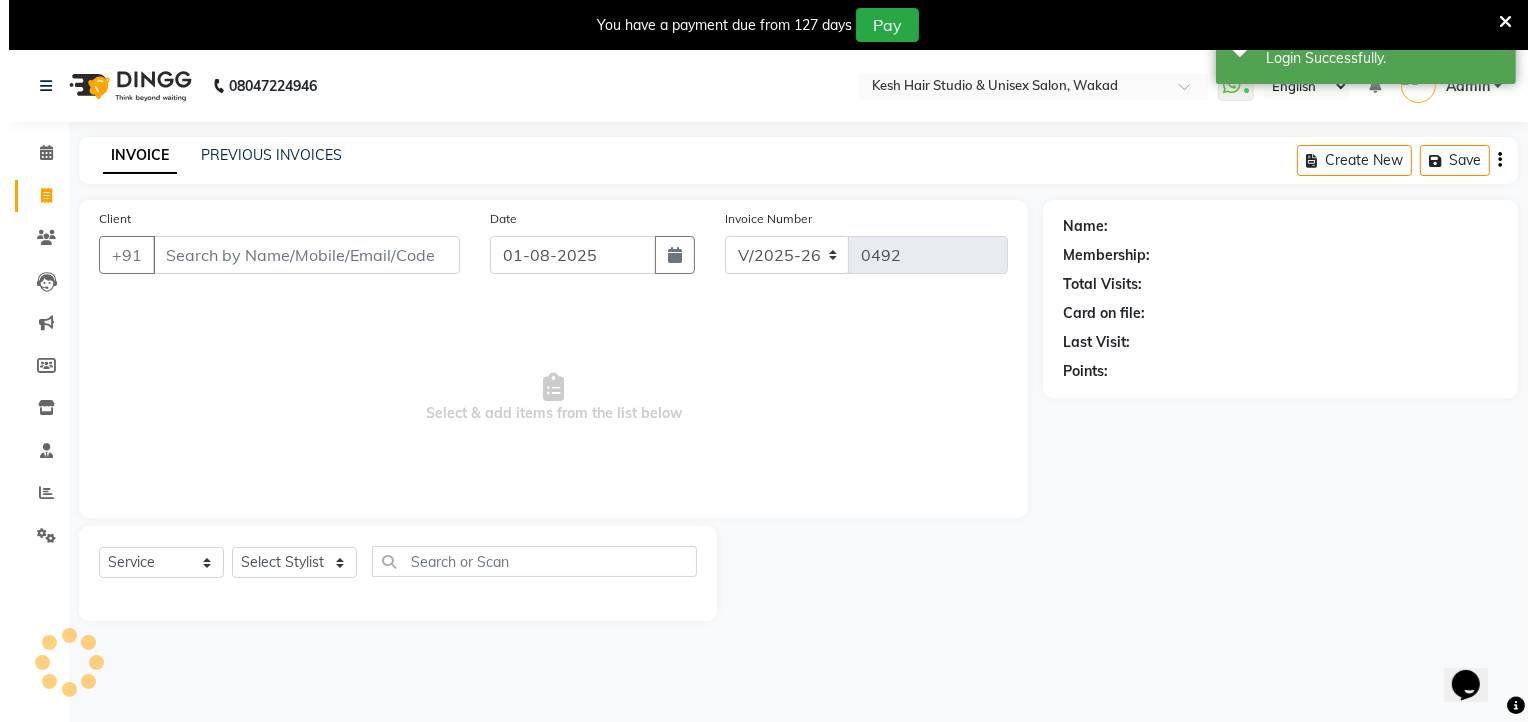 scroll, scrollTop: 0, scrollLeft: 0, axis: both 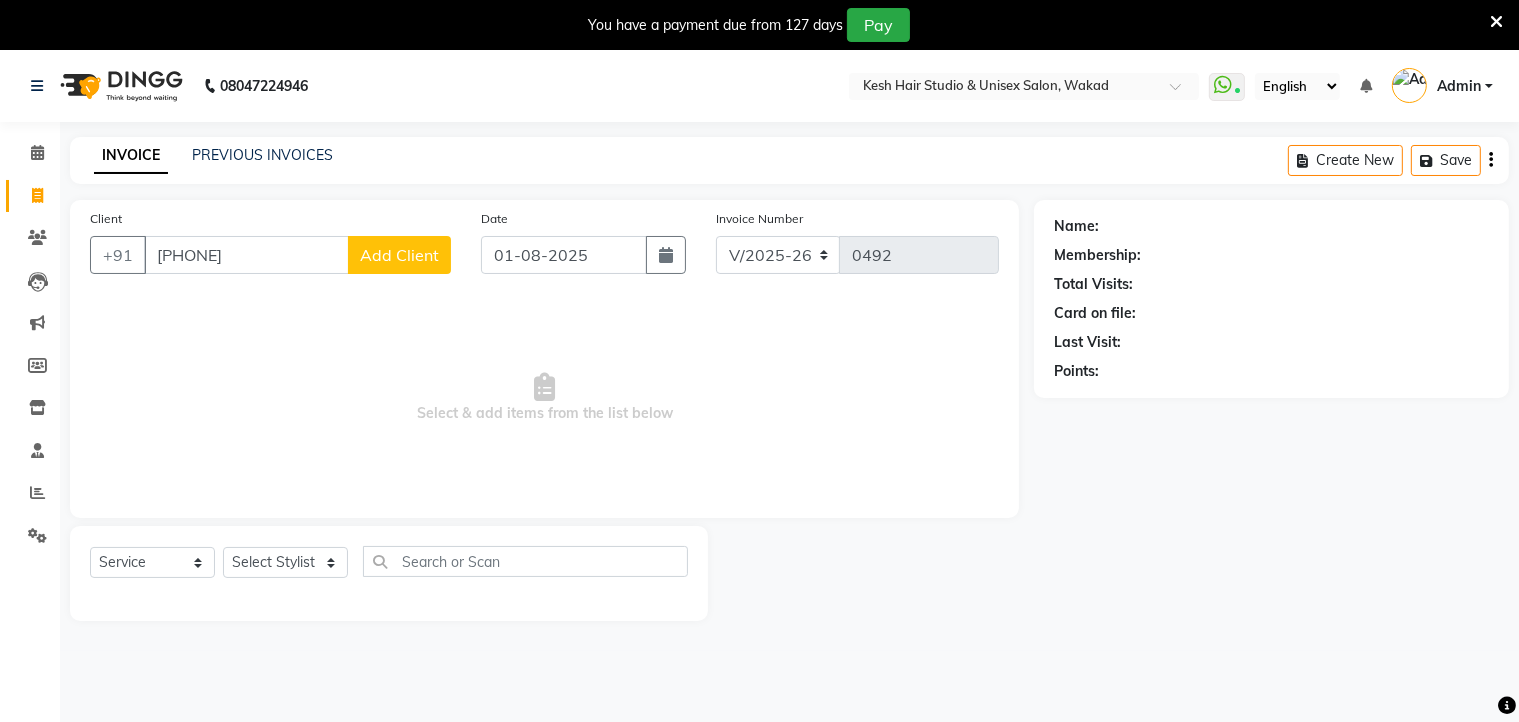 type on "[PHONE]" 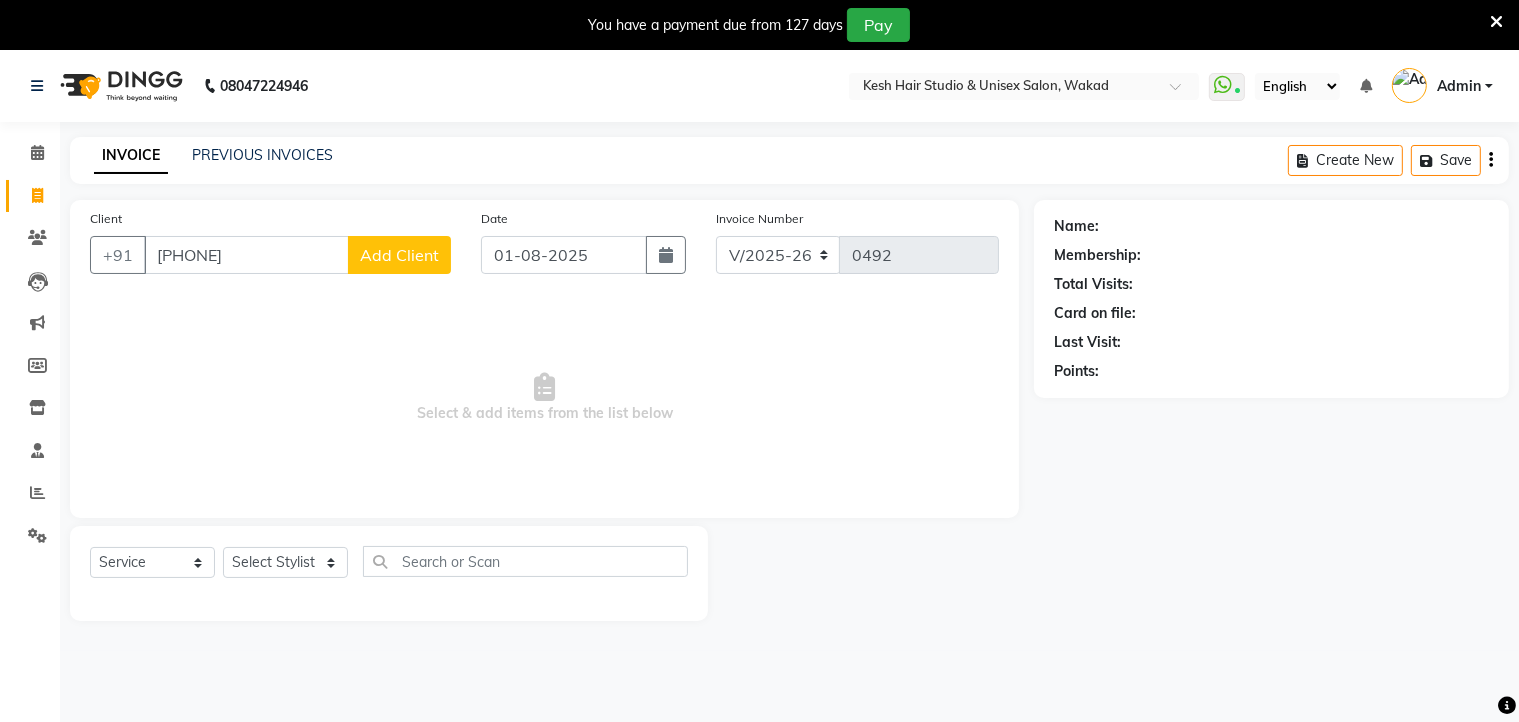 click on "Add Client" 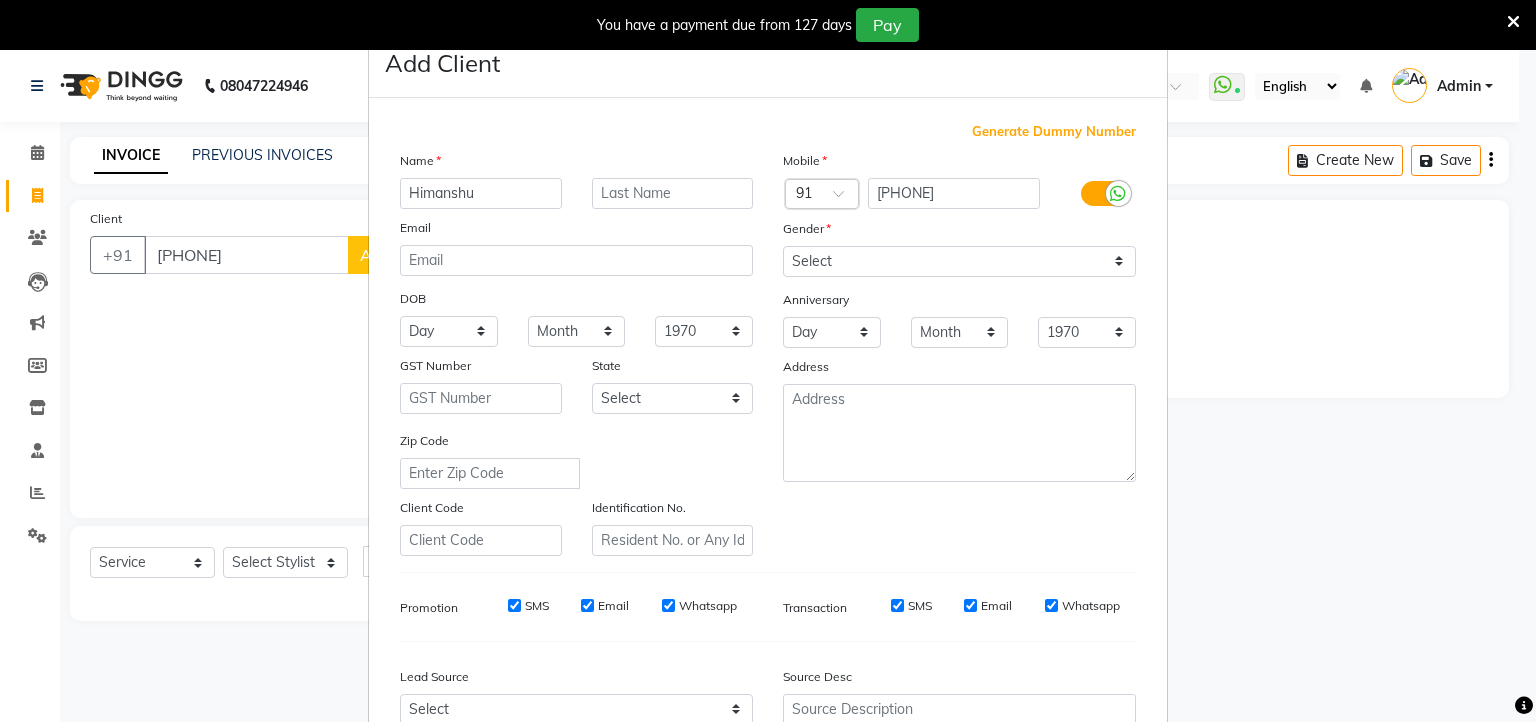 type on "Himanshu" 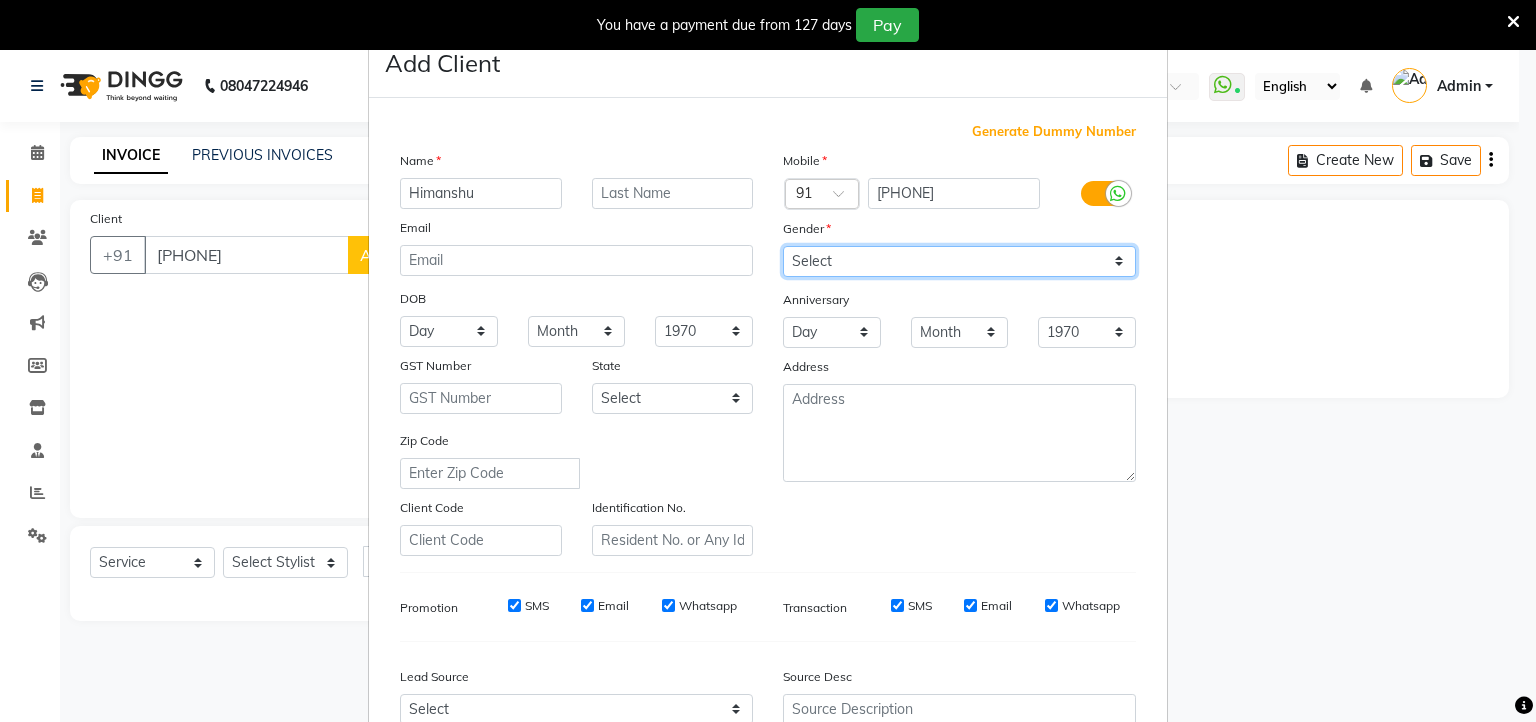 click on "Select Male Female Other Prefer Not To Say" at bounding box center [959, 261] 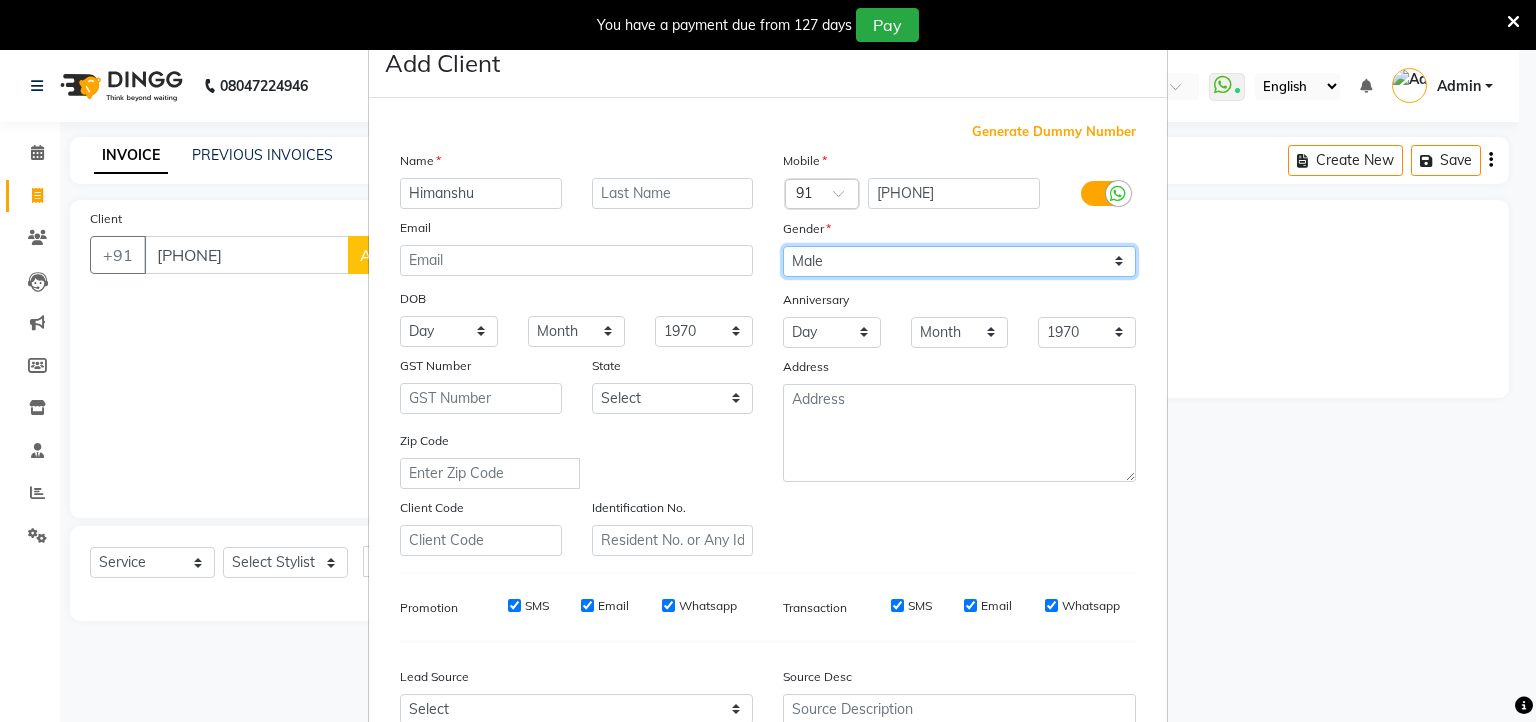 click on "Select Male Female Other Prefer Not To Say" at bounding box center (959, 261) 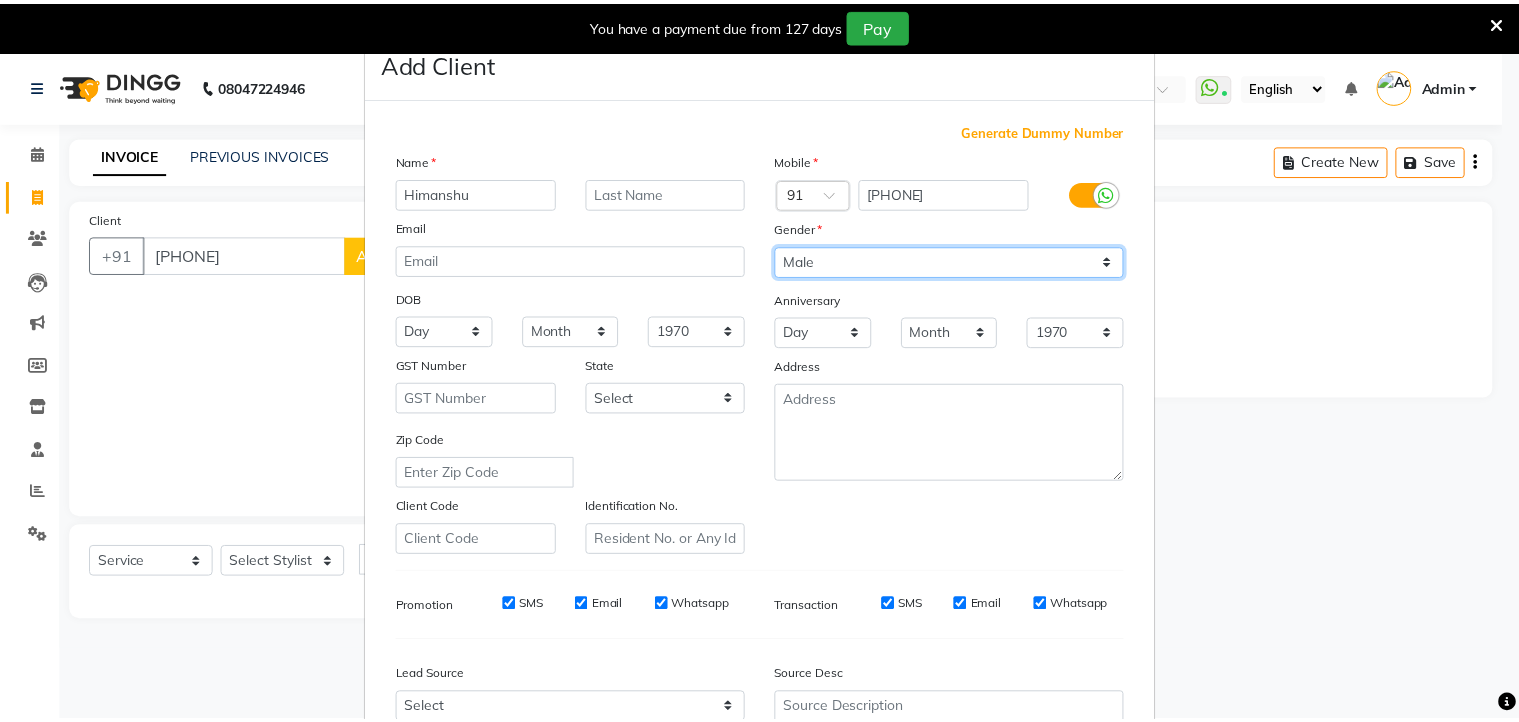 scroll, scrollTop: 212, scrollLeft: 0, axis: vertical 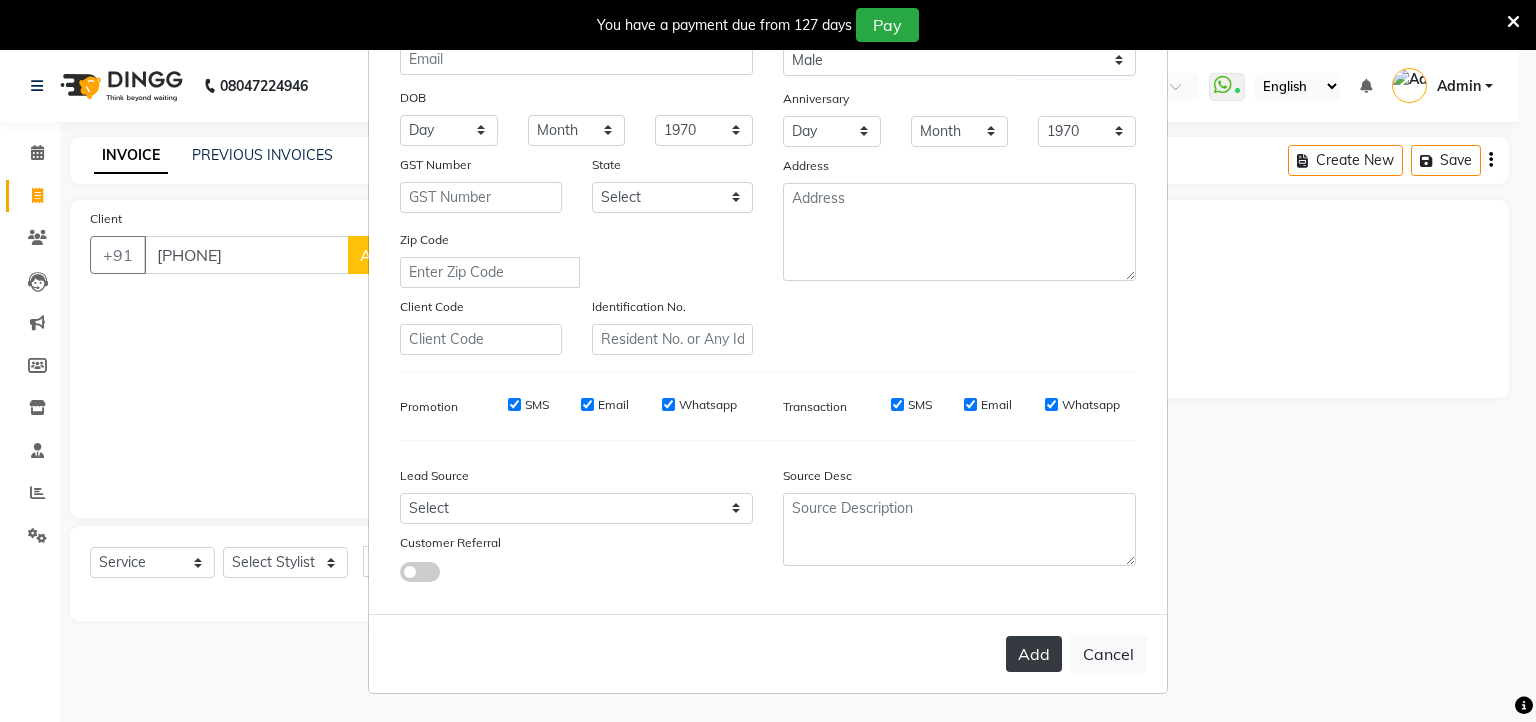 click on "Add" at bounding box center [1034, 654] 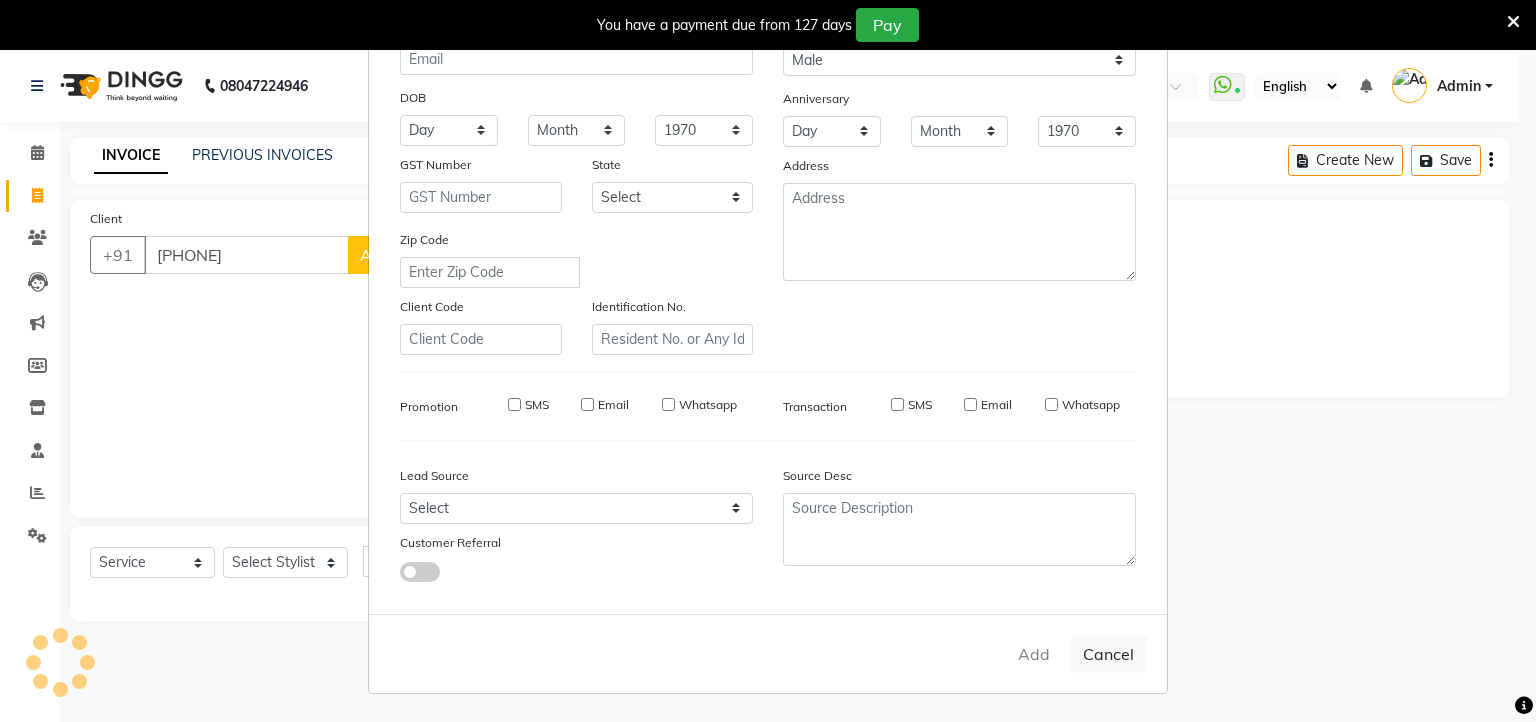 type 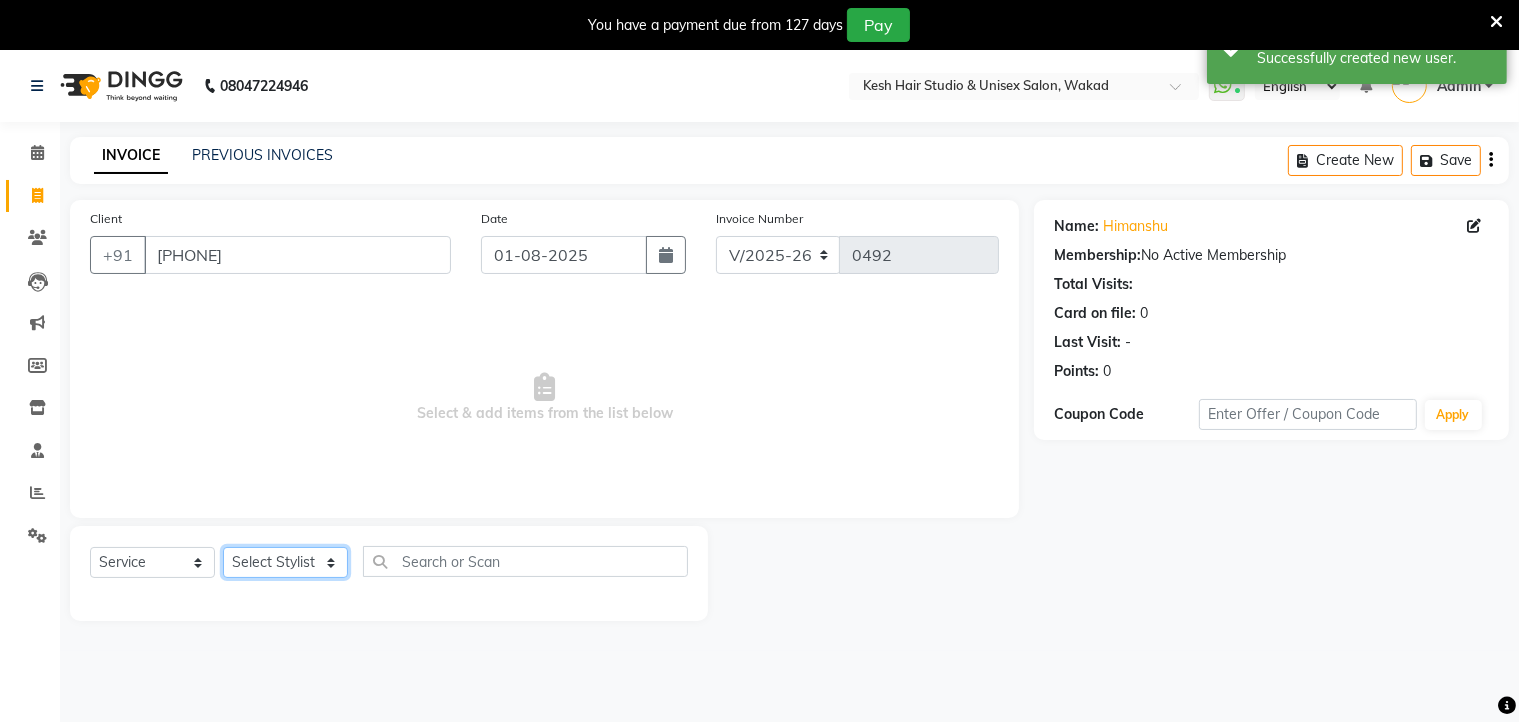 click on "Select Stylist Aditya  [FIRST] Nilesh  [FIRST] Priyanka Saurabh    Yash" 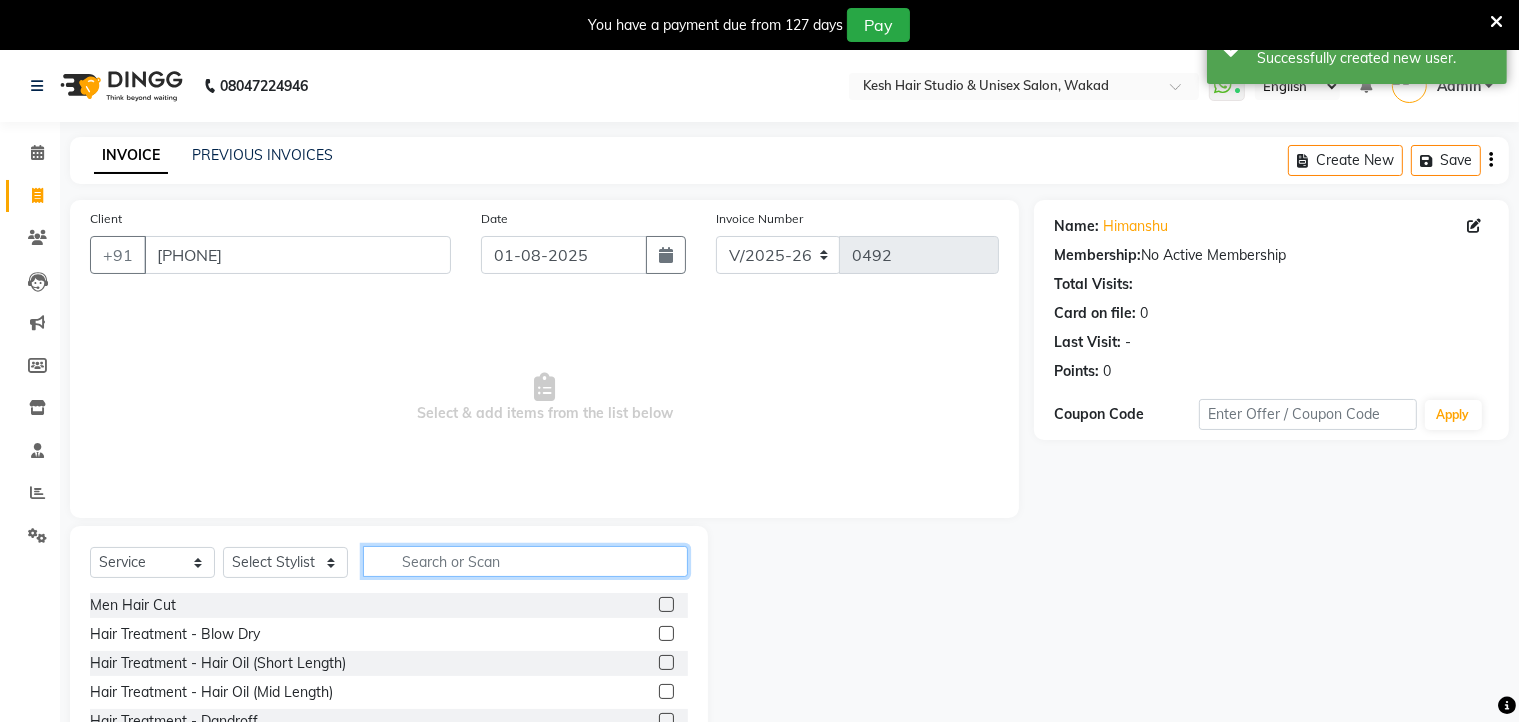 click 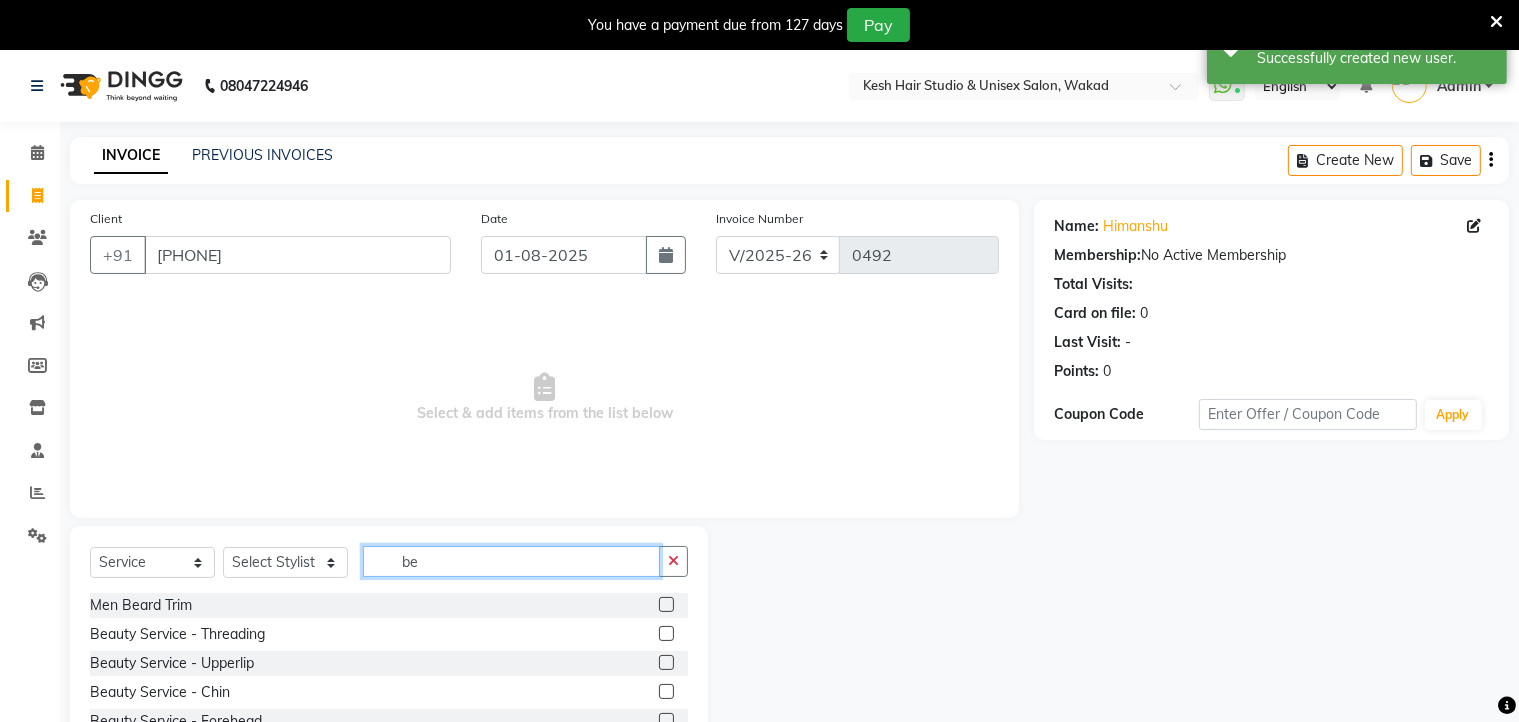 type on "be" 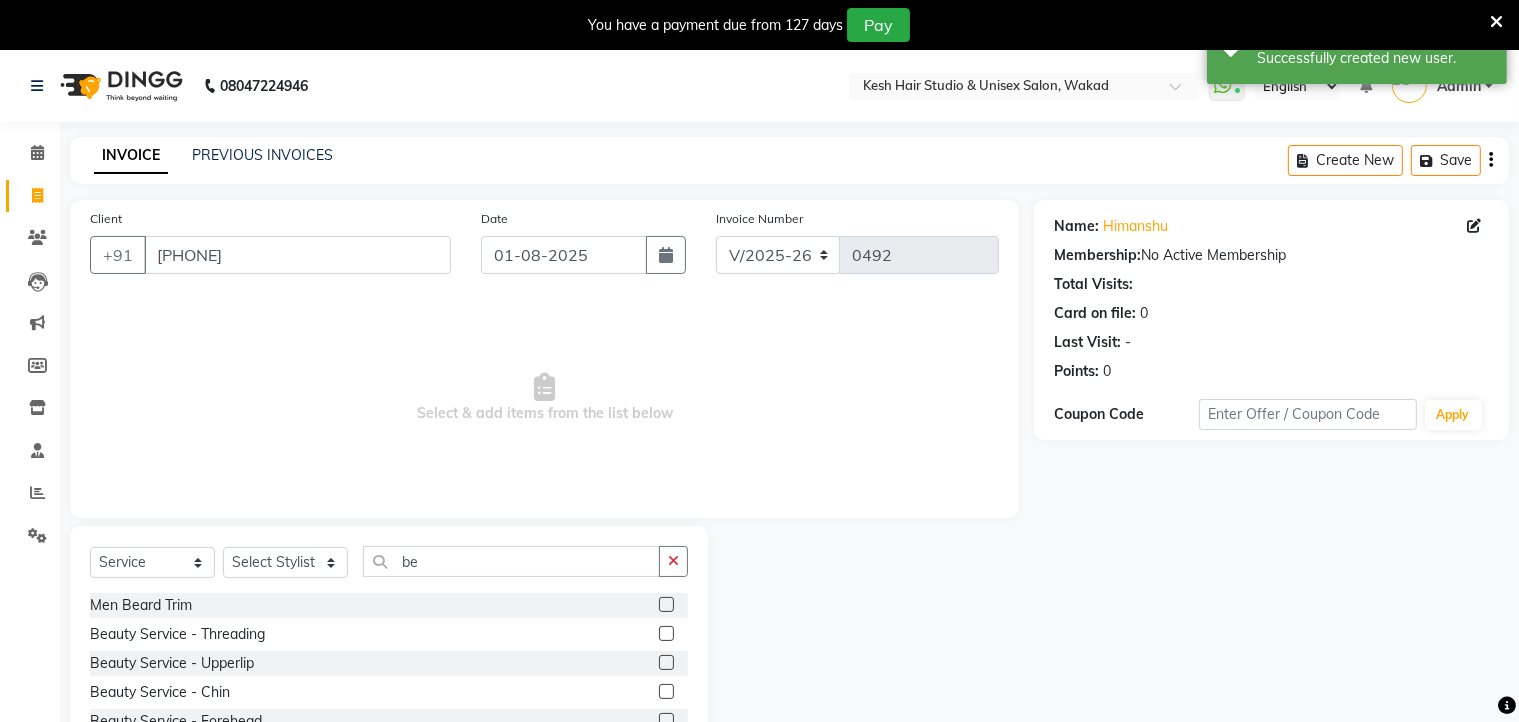click 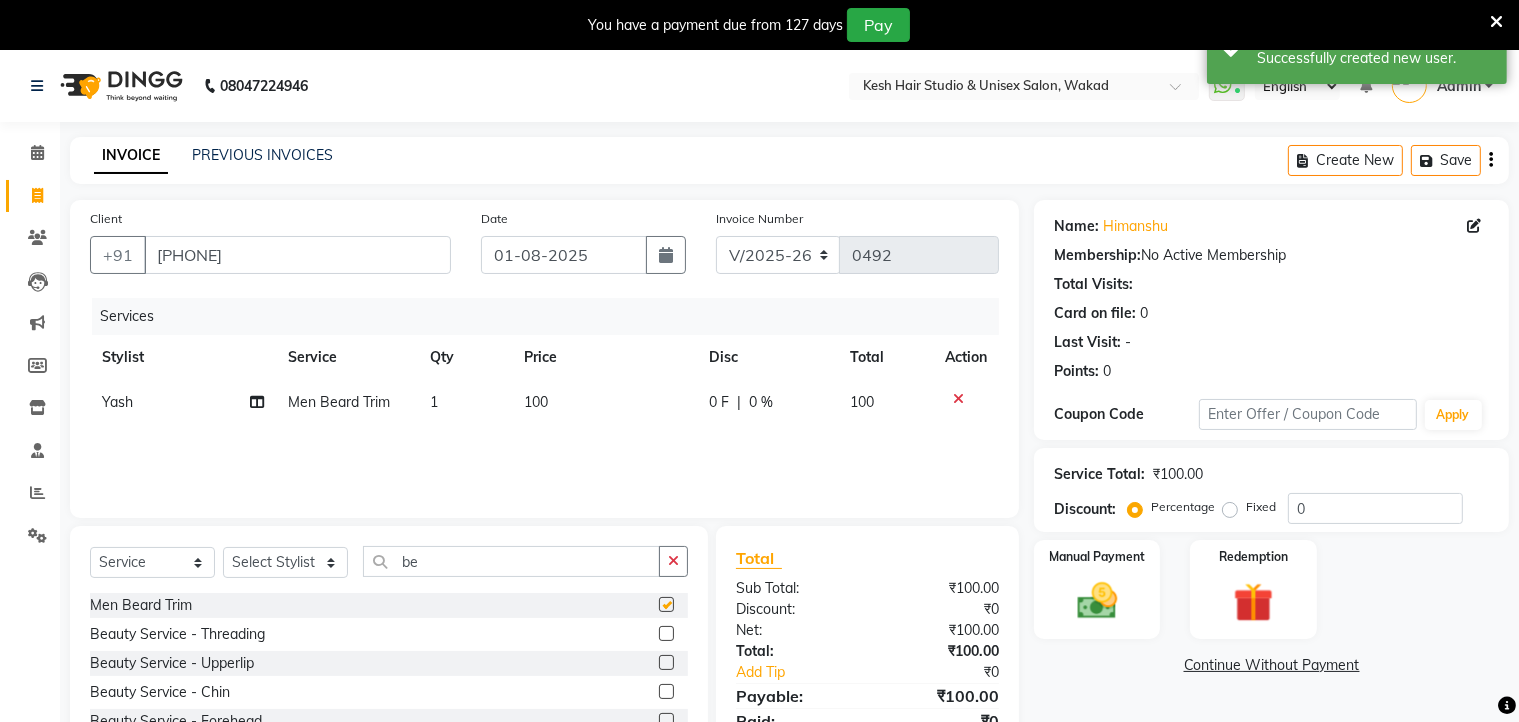 checkbox on "false" 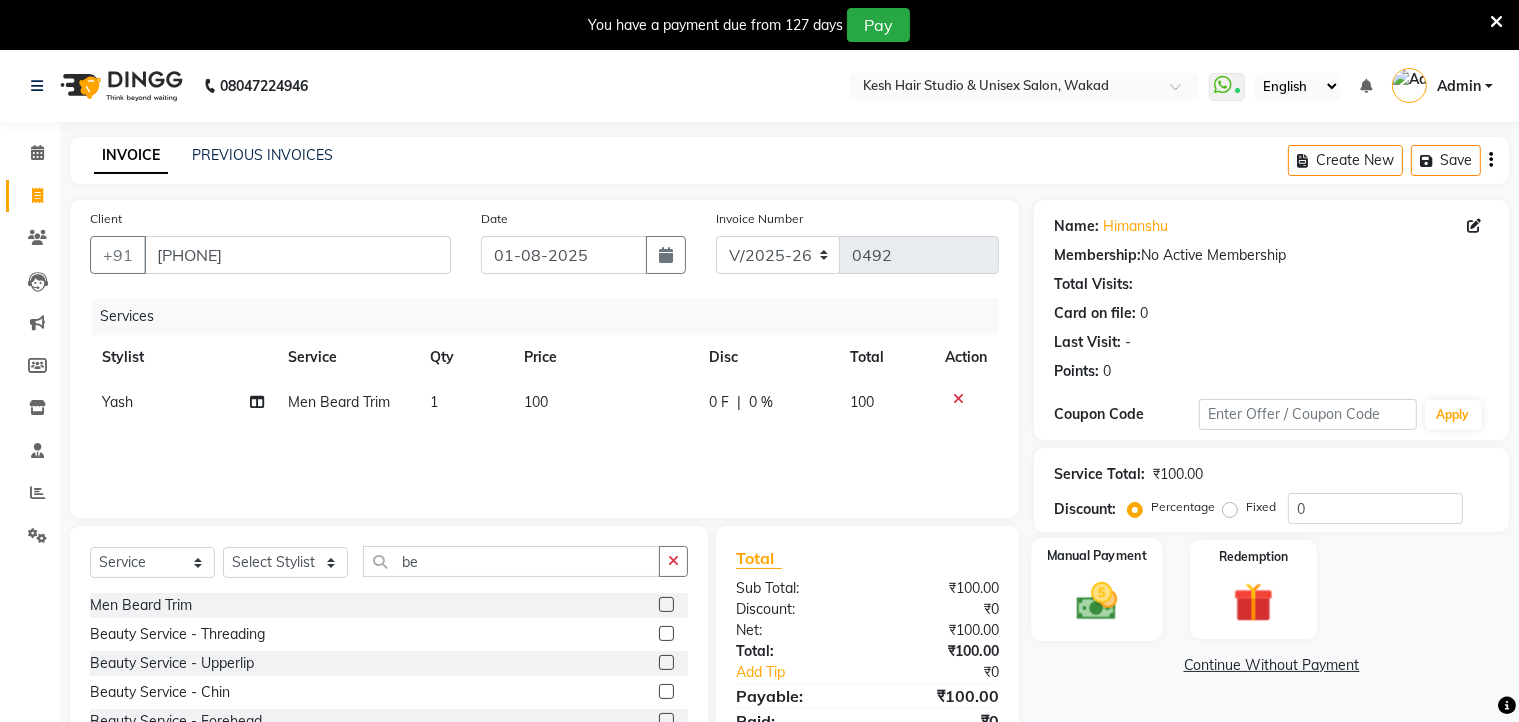 click 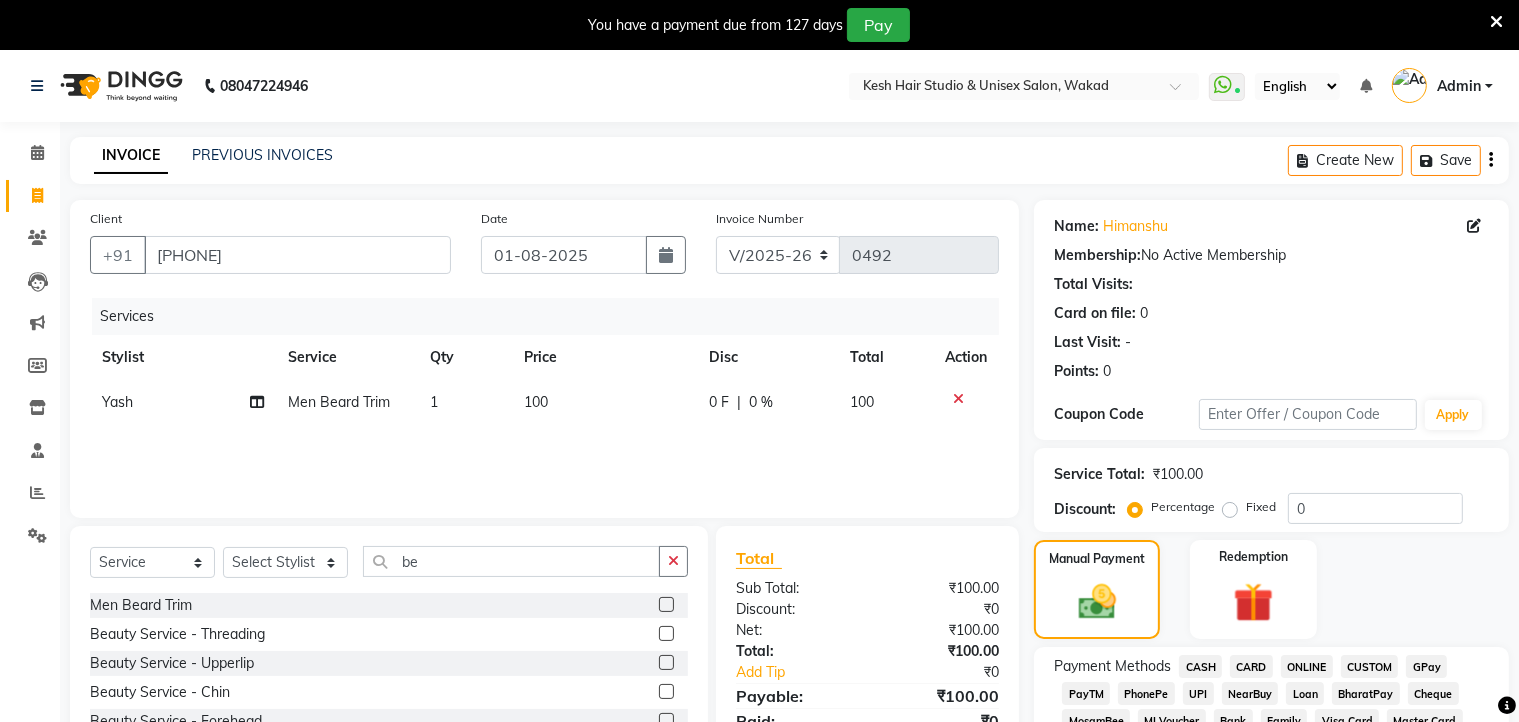 click on "ONLINE" 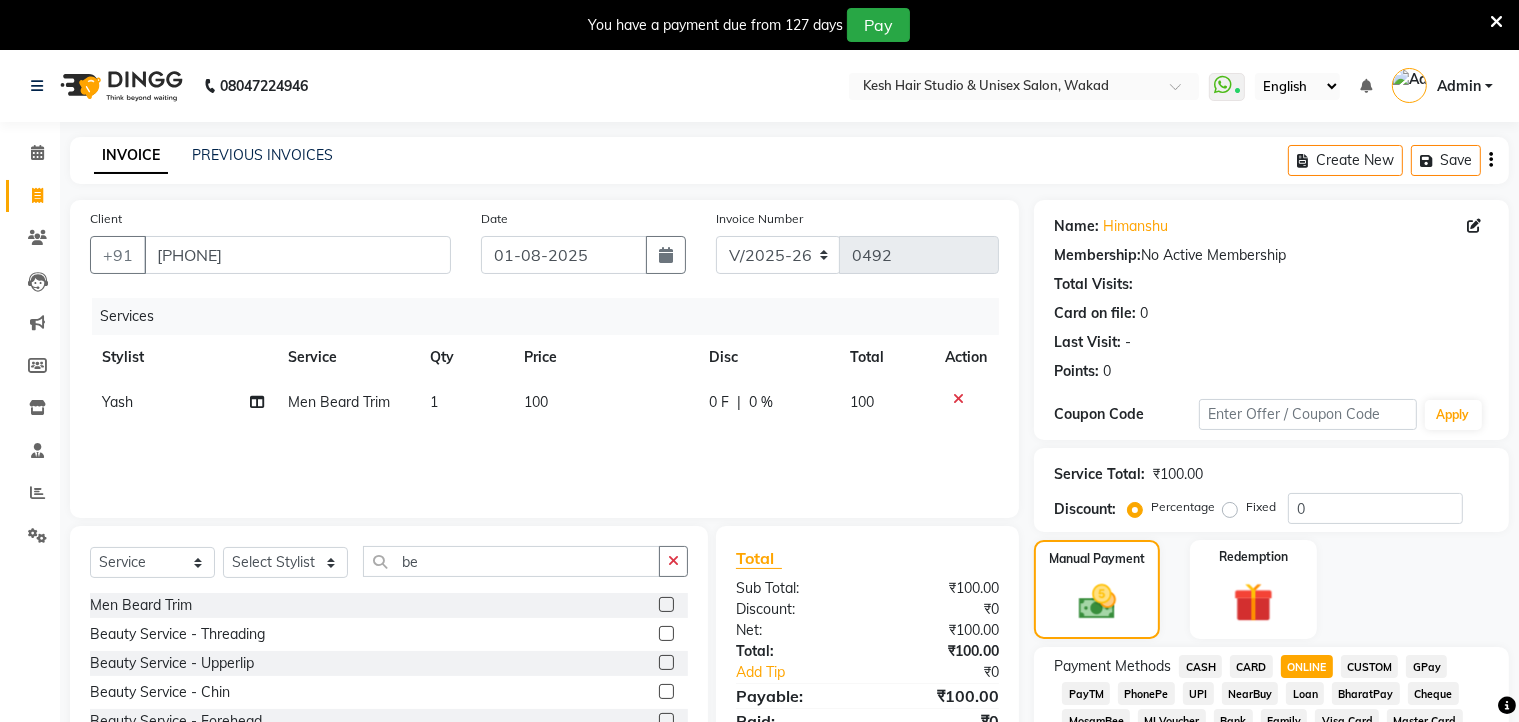 scroll, scrollTop: 752, scrollLeft: 0, axis: vertical 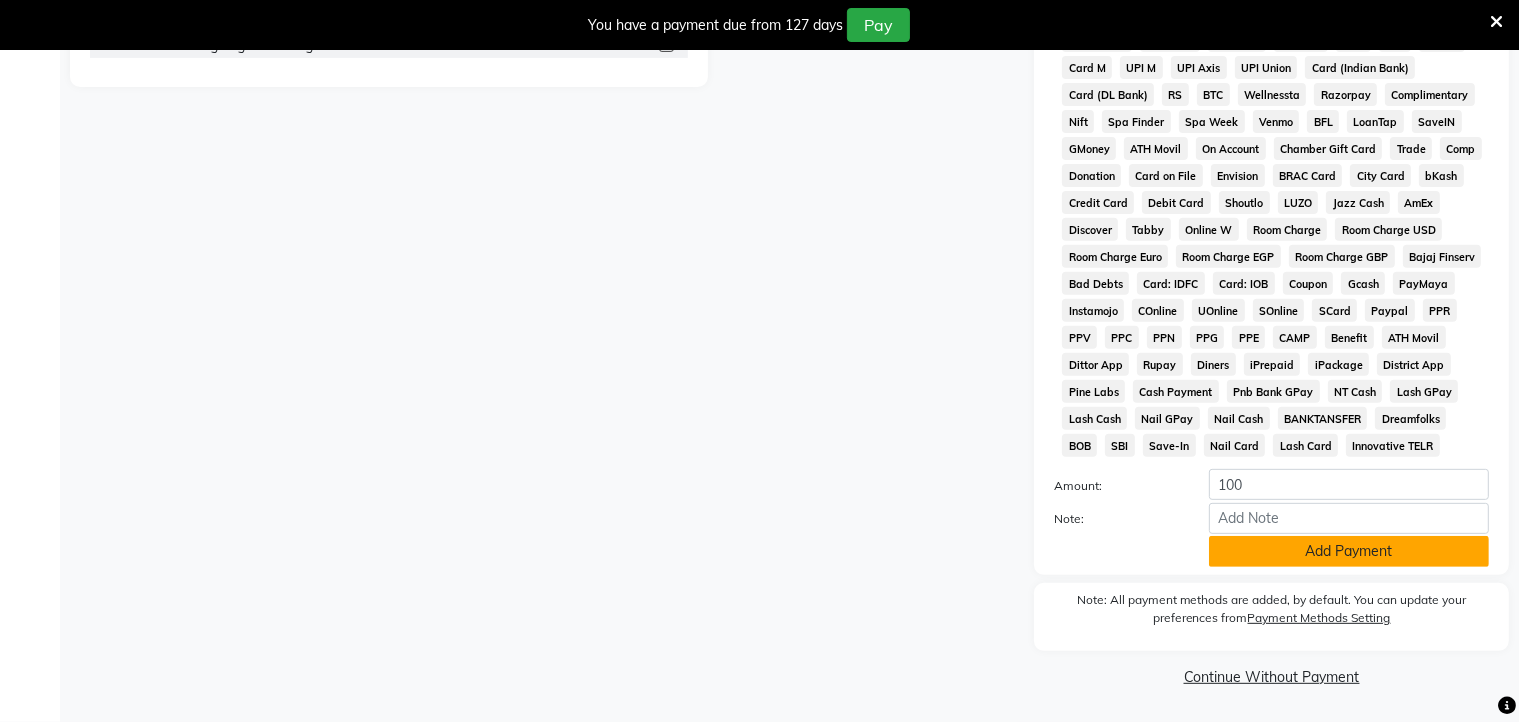 click on "Add Payment" 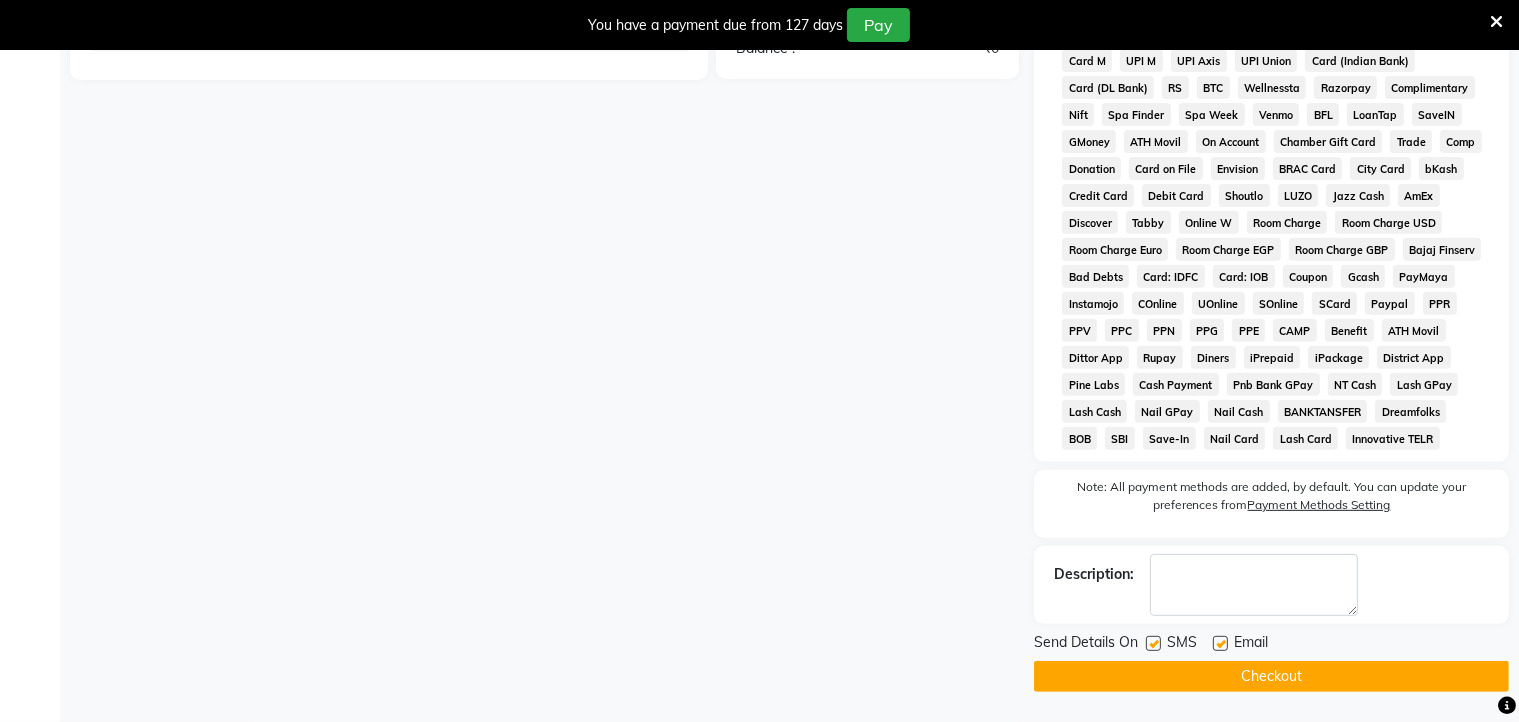 click on "Checkout" 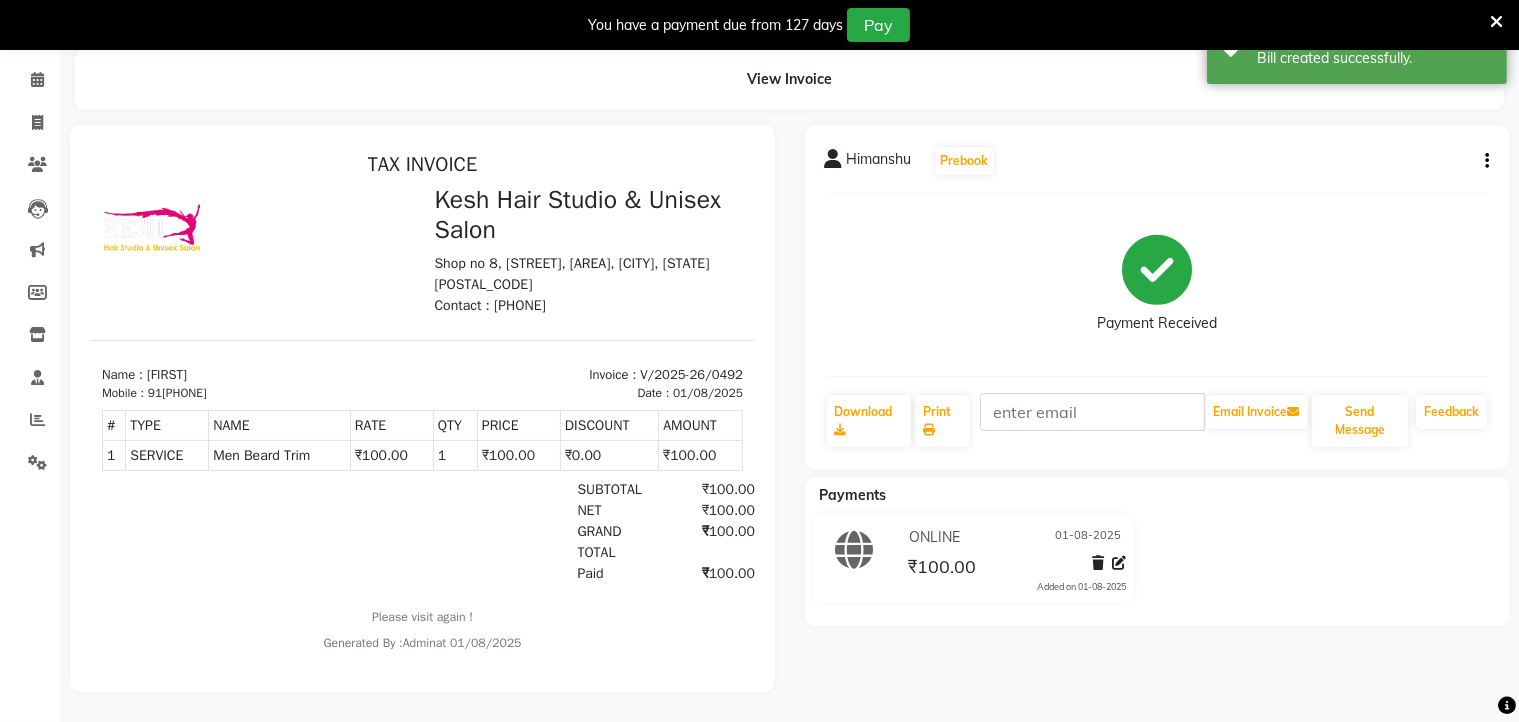 scroll, scrollTop: 0, scrollLeft: 0, axis: both 